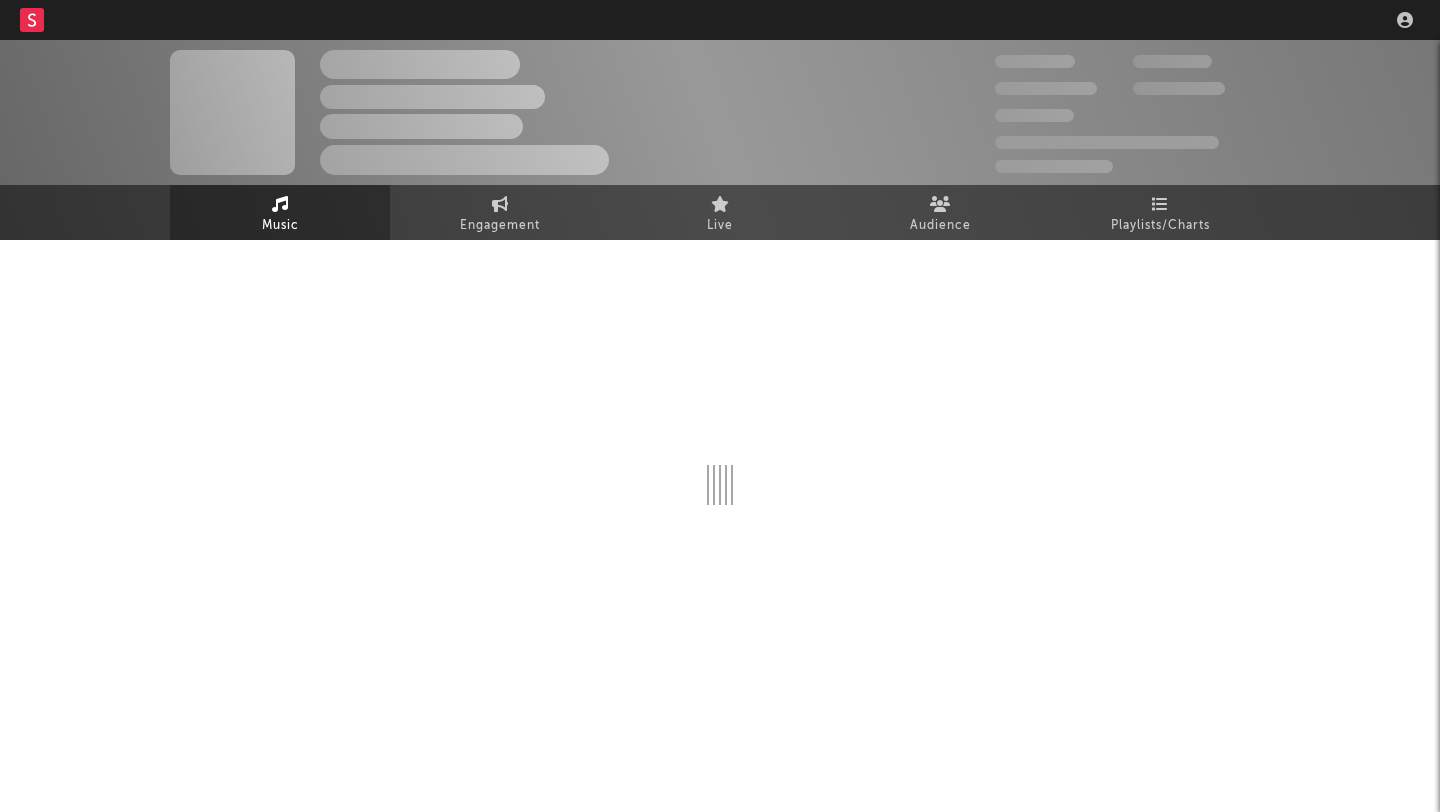 scroll, scrollTop: 0, scrollLeft: 0, axis: both 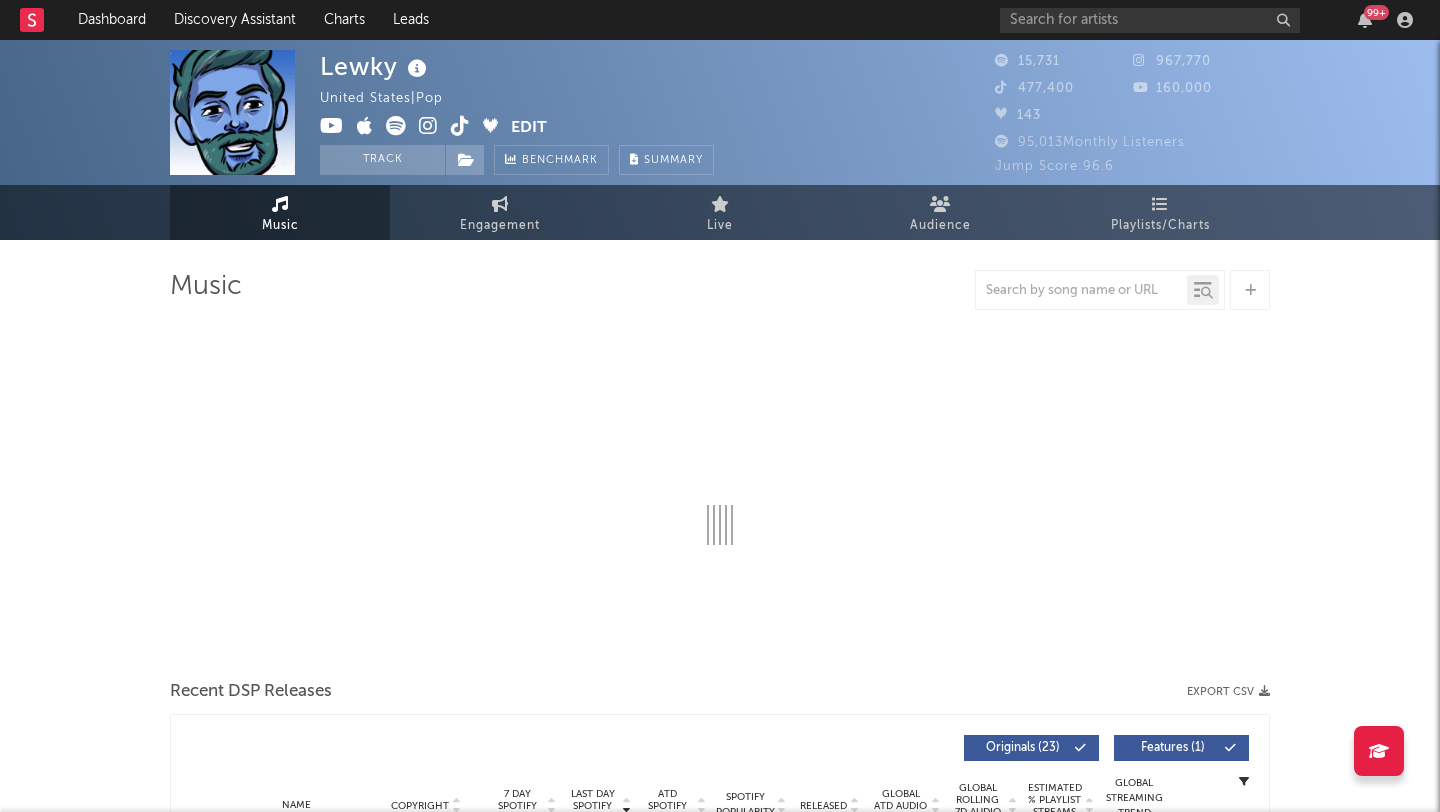 select on "6m" 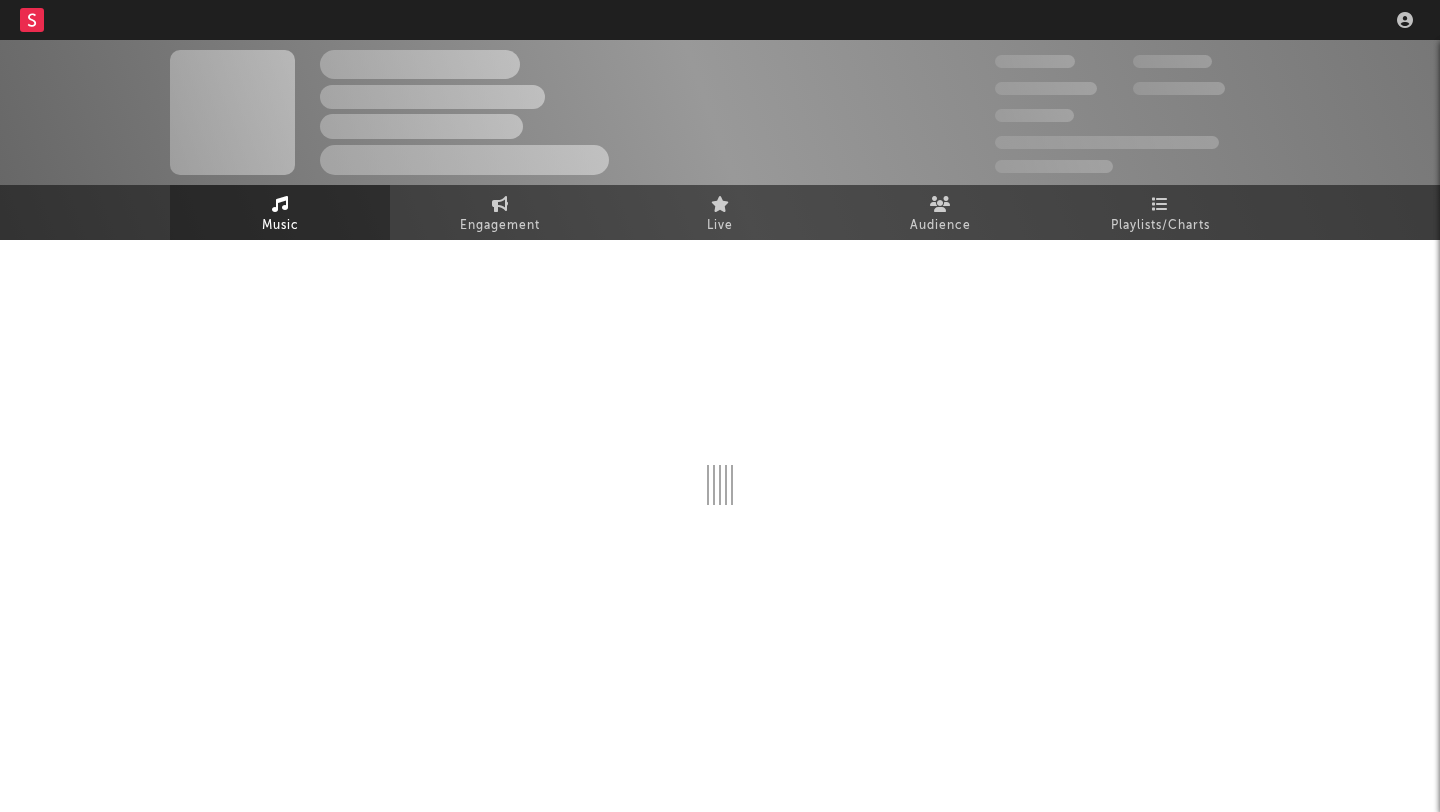 scroll, scrollTop: 0, scrollLeft: 0, axis: both 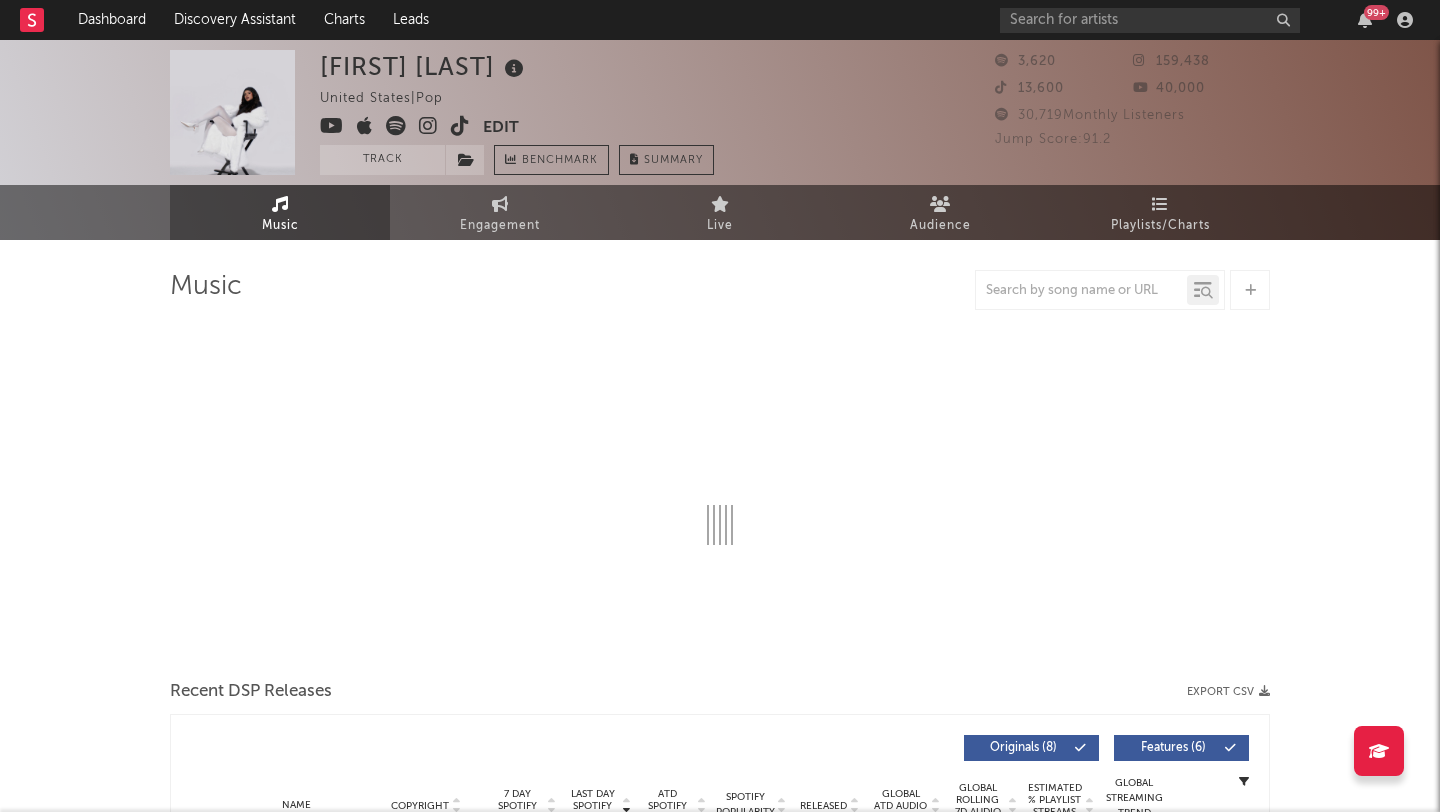 select on "1w" 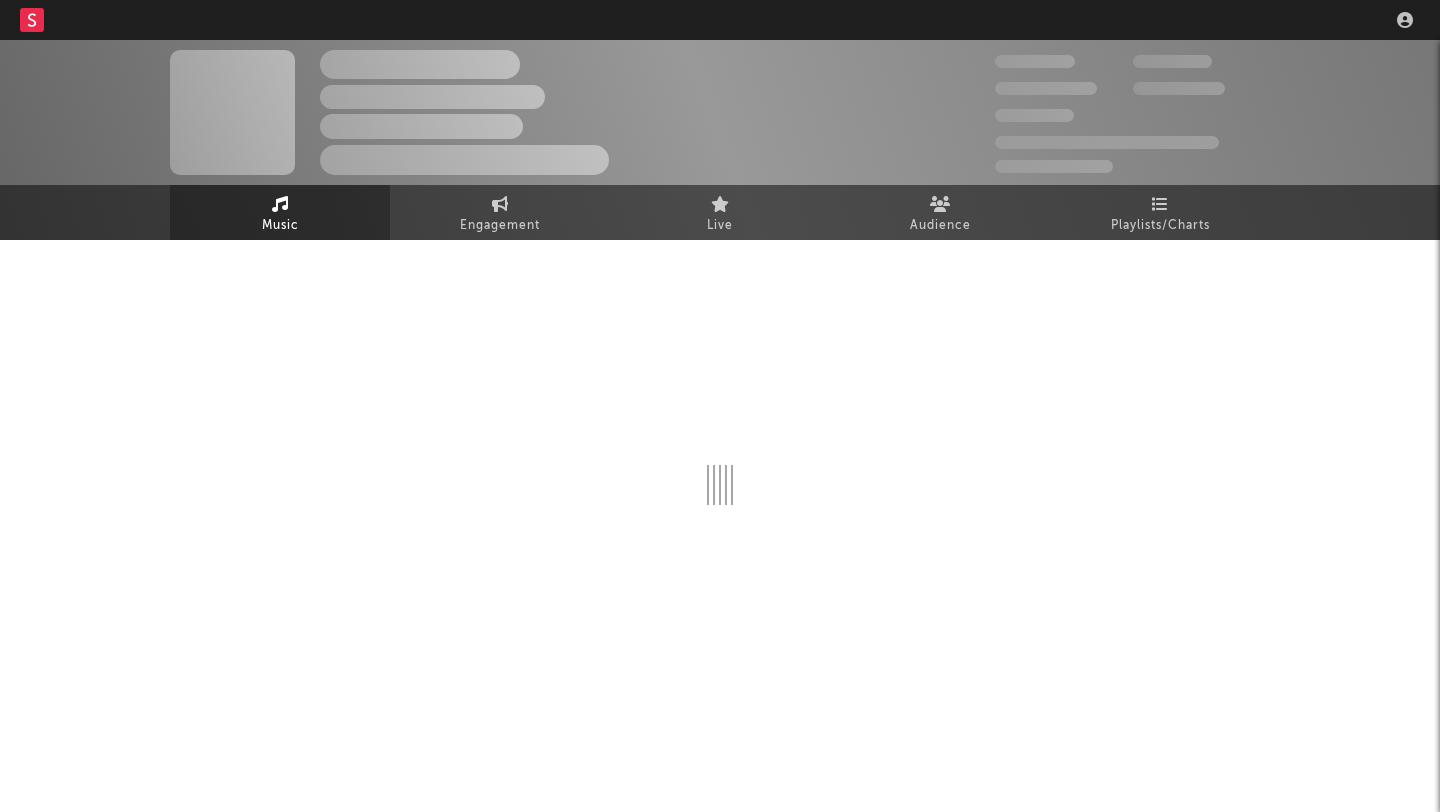 scroll, scrollTop: 0, scrollLeft: 0, axis: both 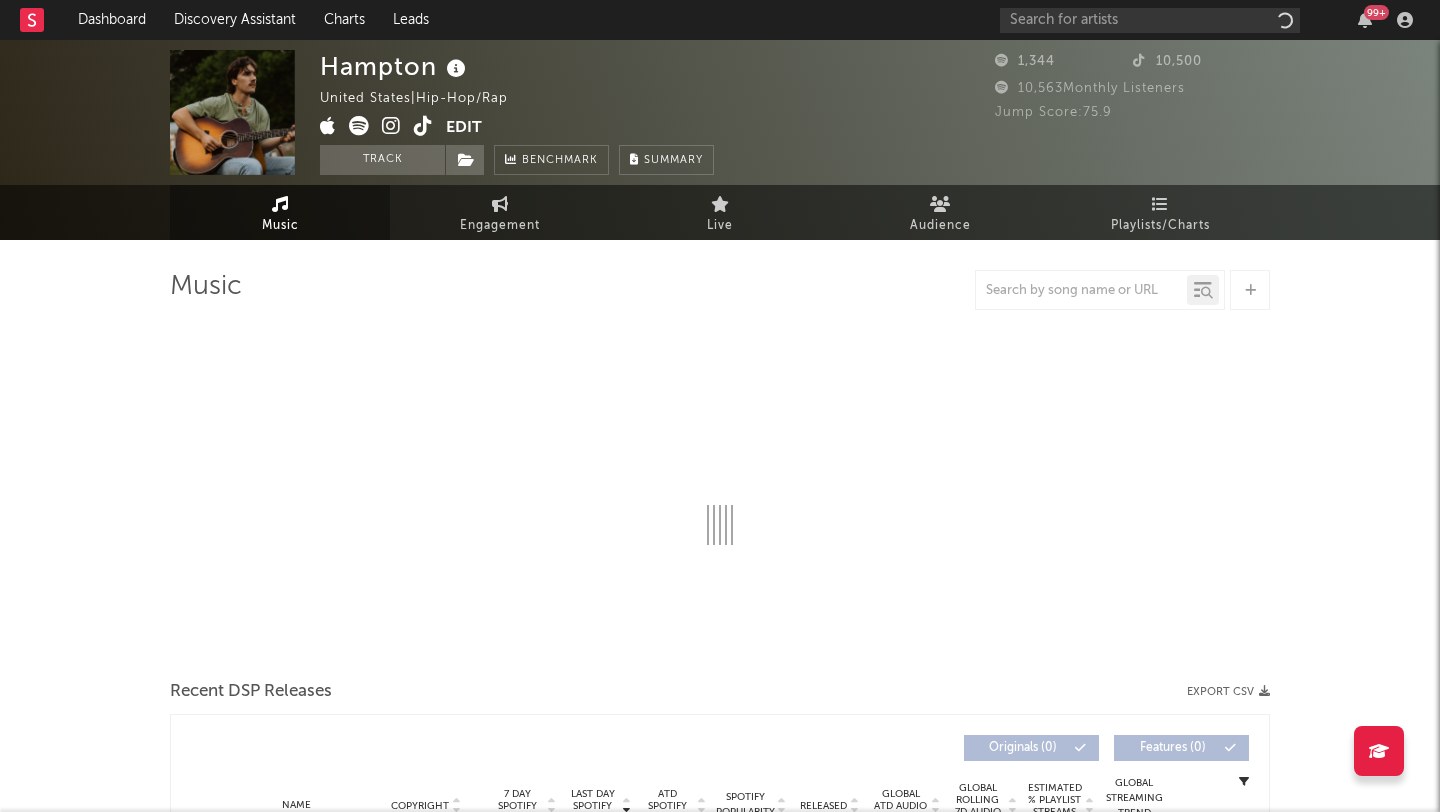 select on "6m" 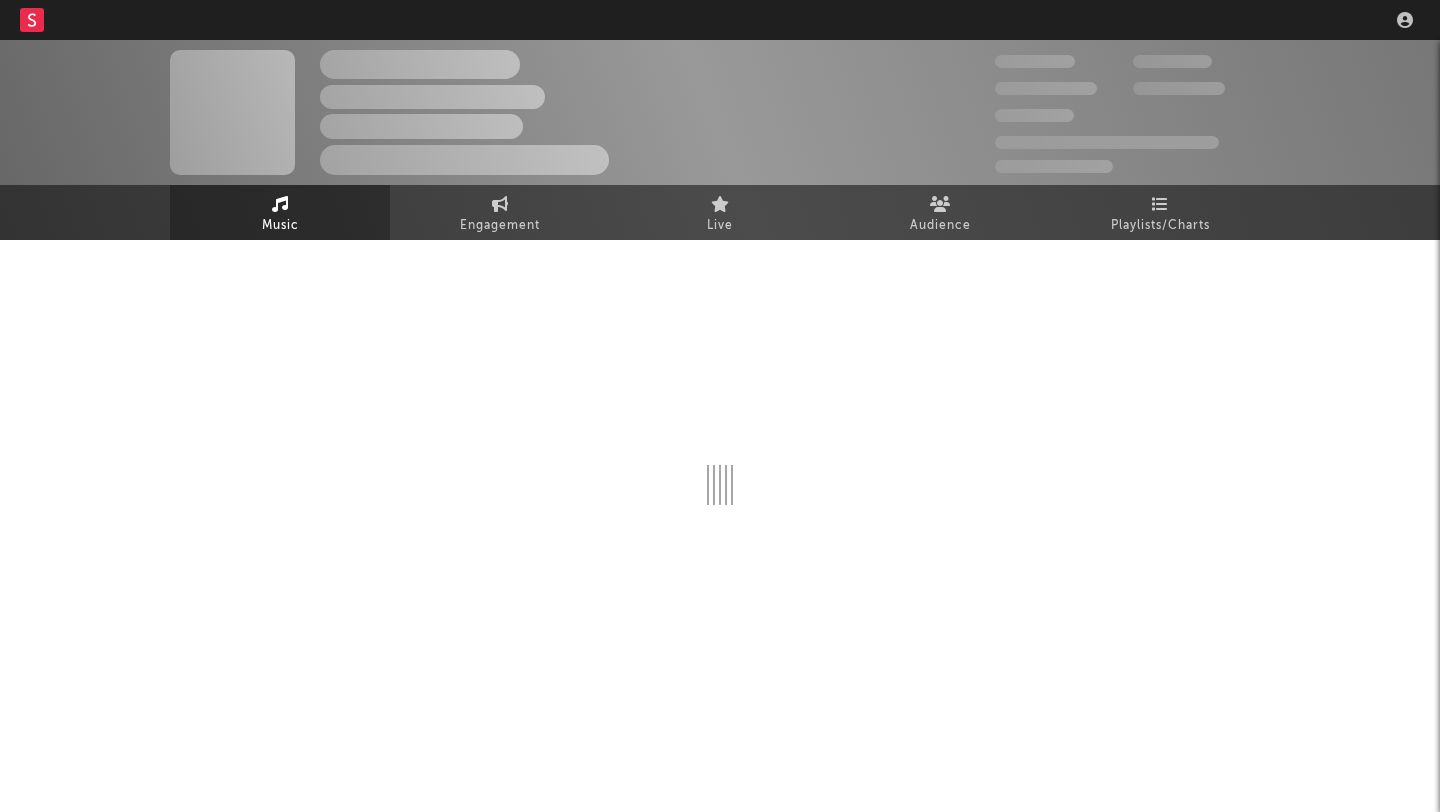 scroll, scrollTop: 0, scrollLeft: 0, axis: both 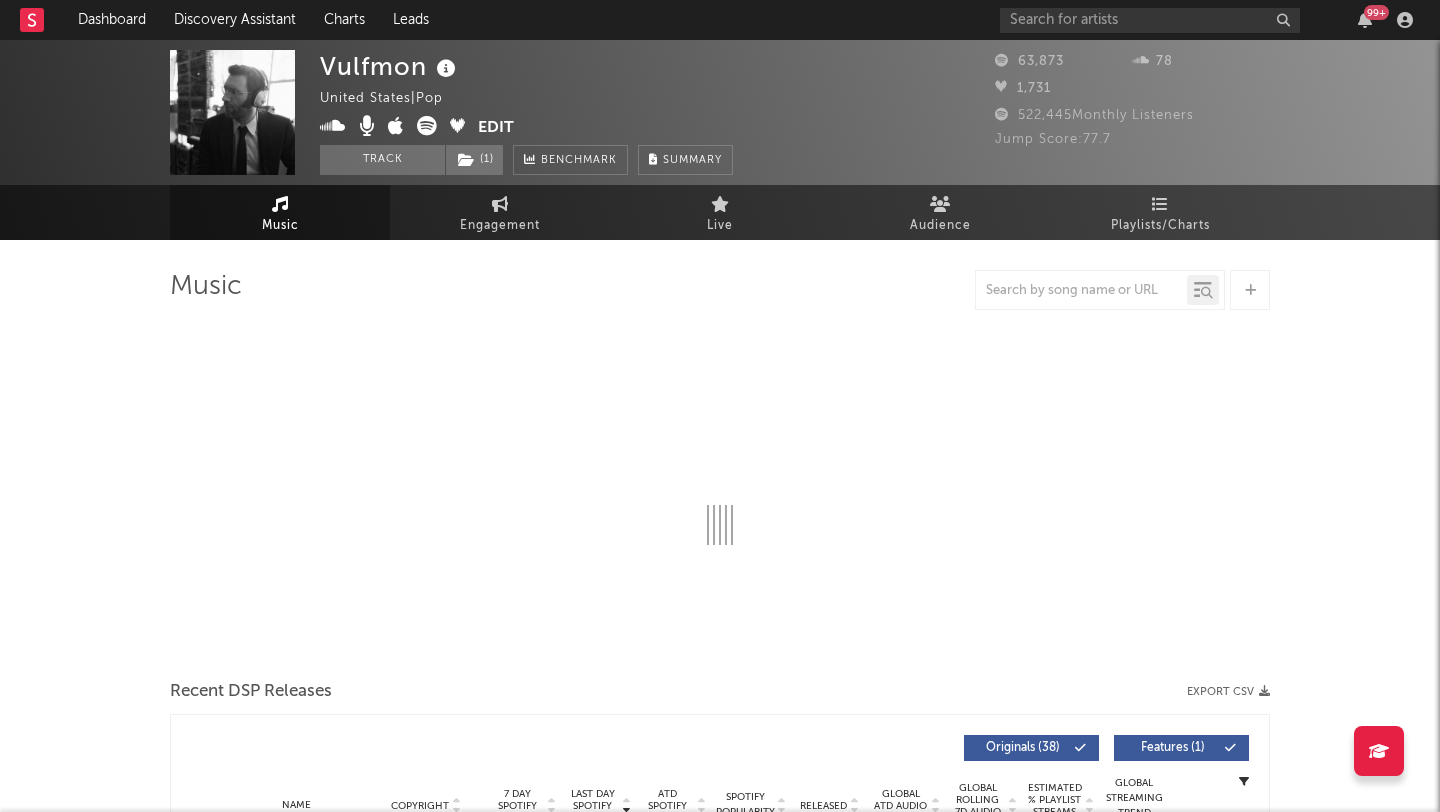 select on "6m" 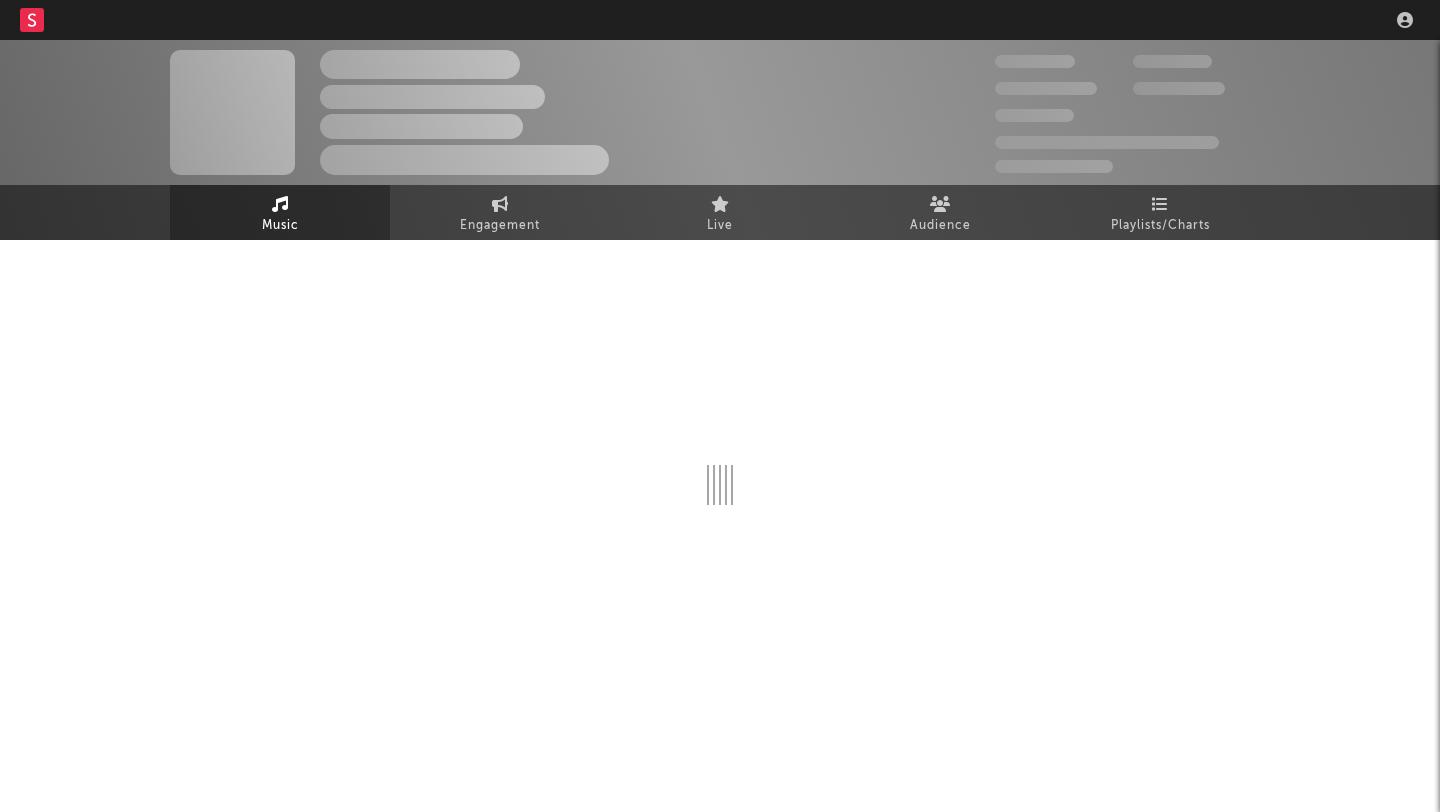 scroll, scrollTop: 0, scrollLeft: 0, axis: both 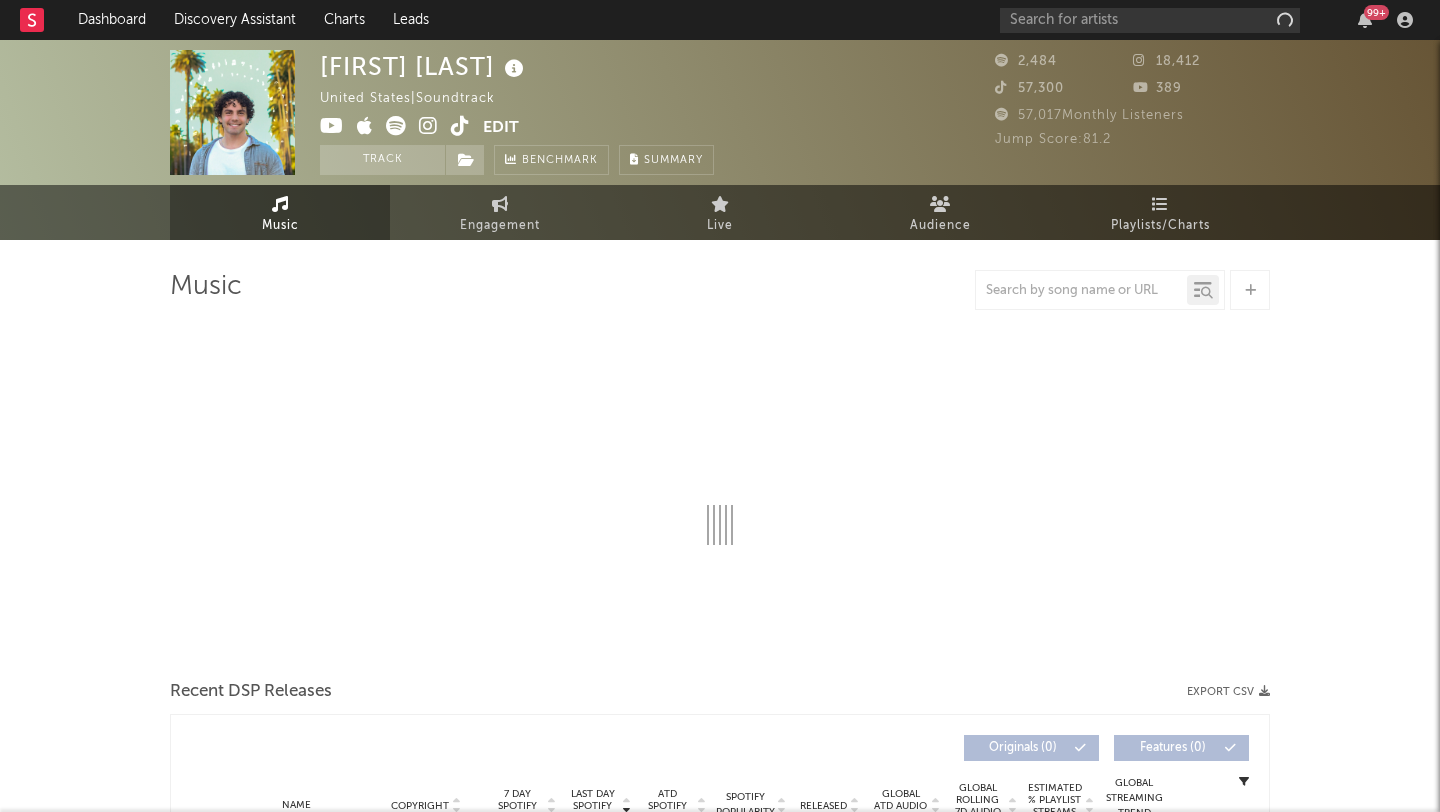 select on "1w" 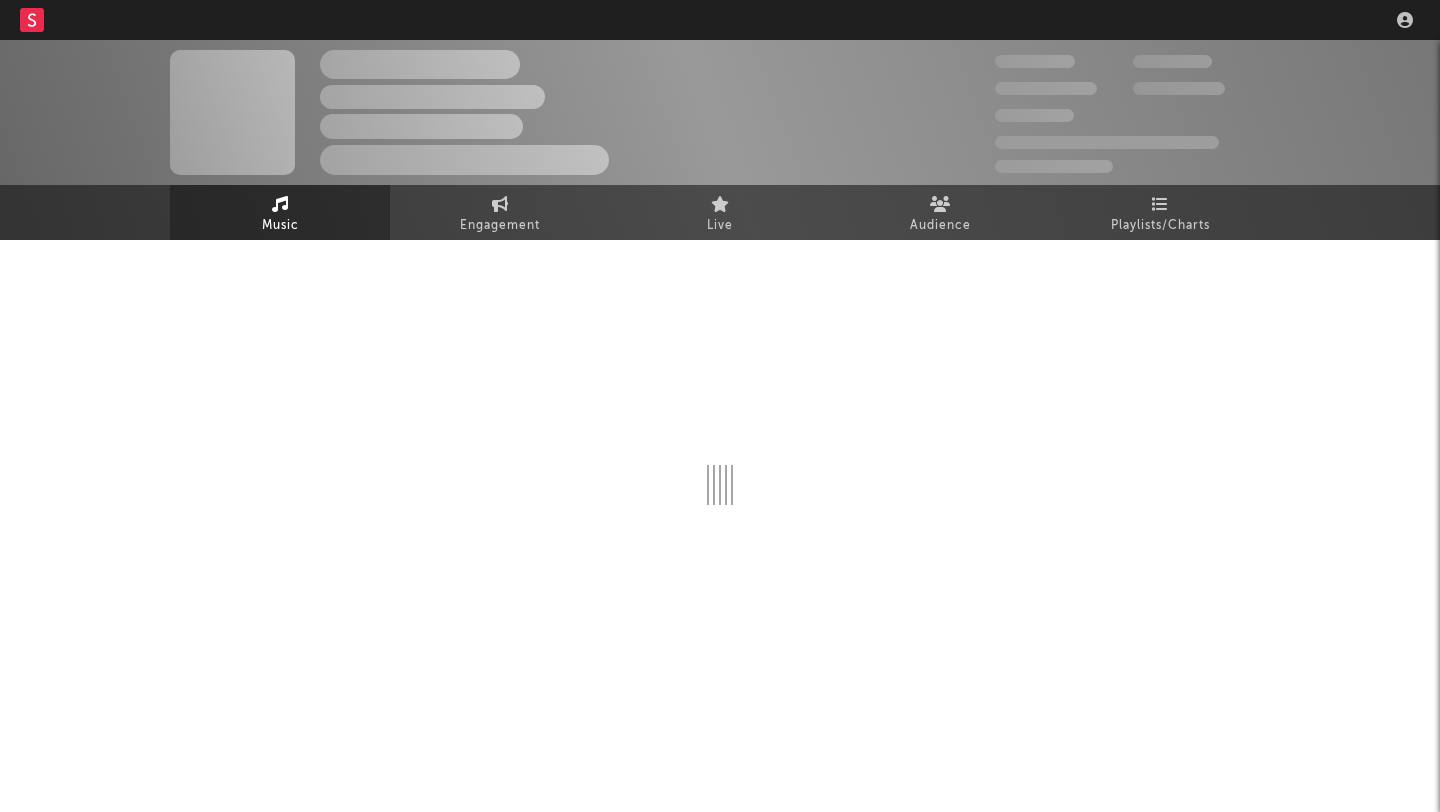 scroll, scrollTop: 0, scrollLeft: 0, axis: both 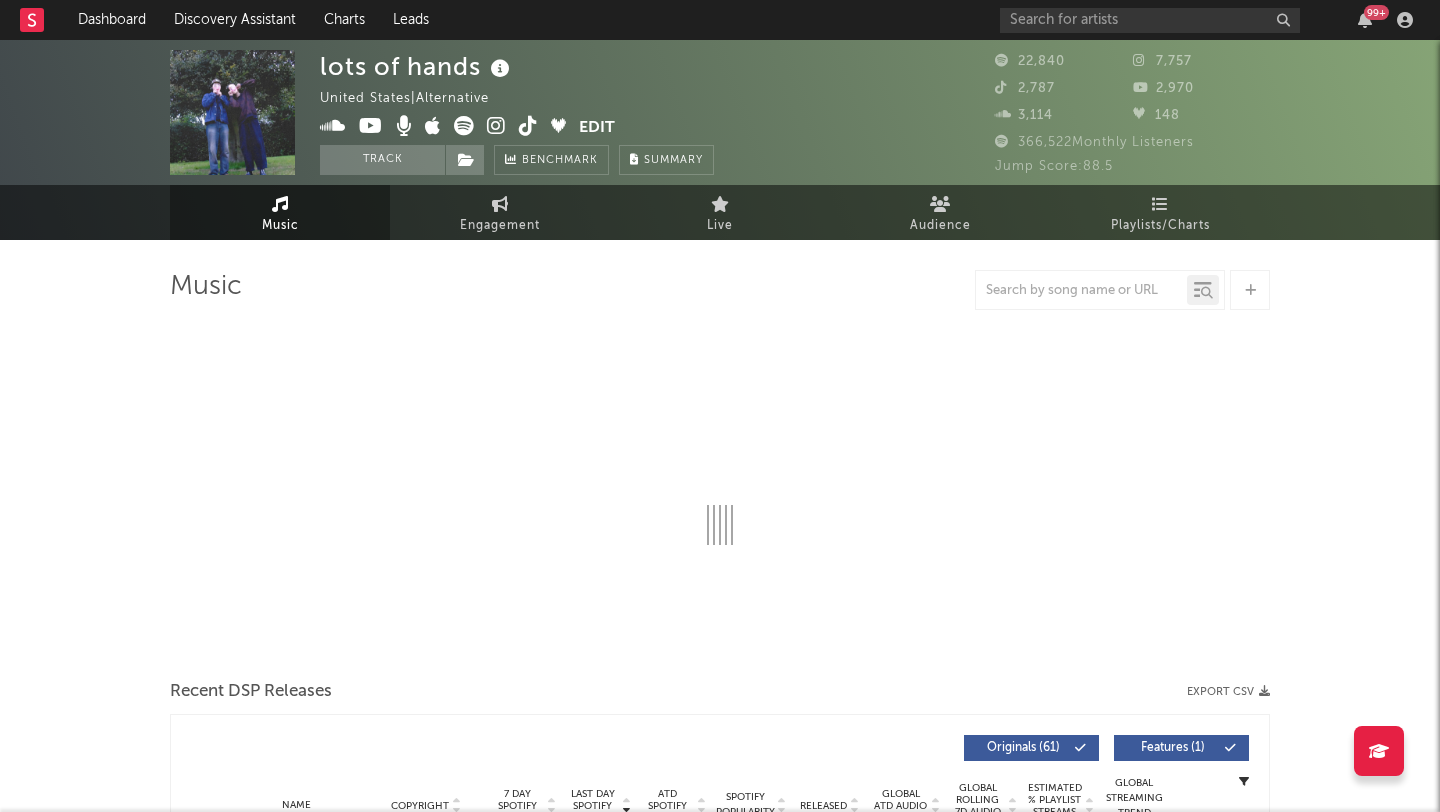select on "6m" 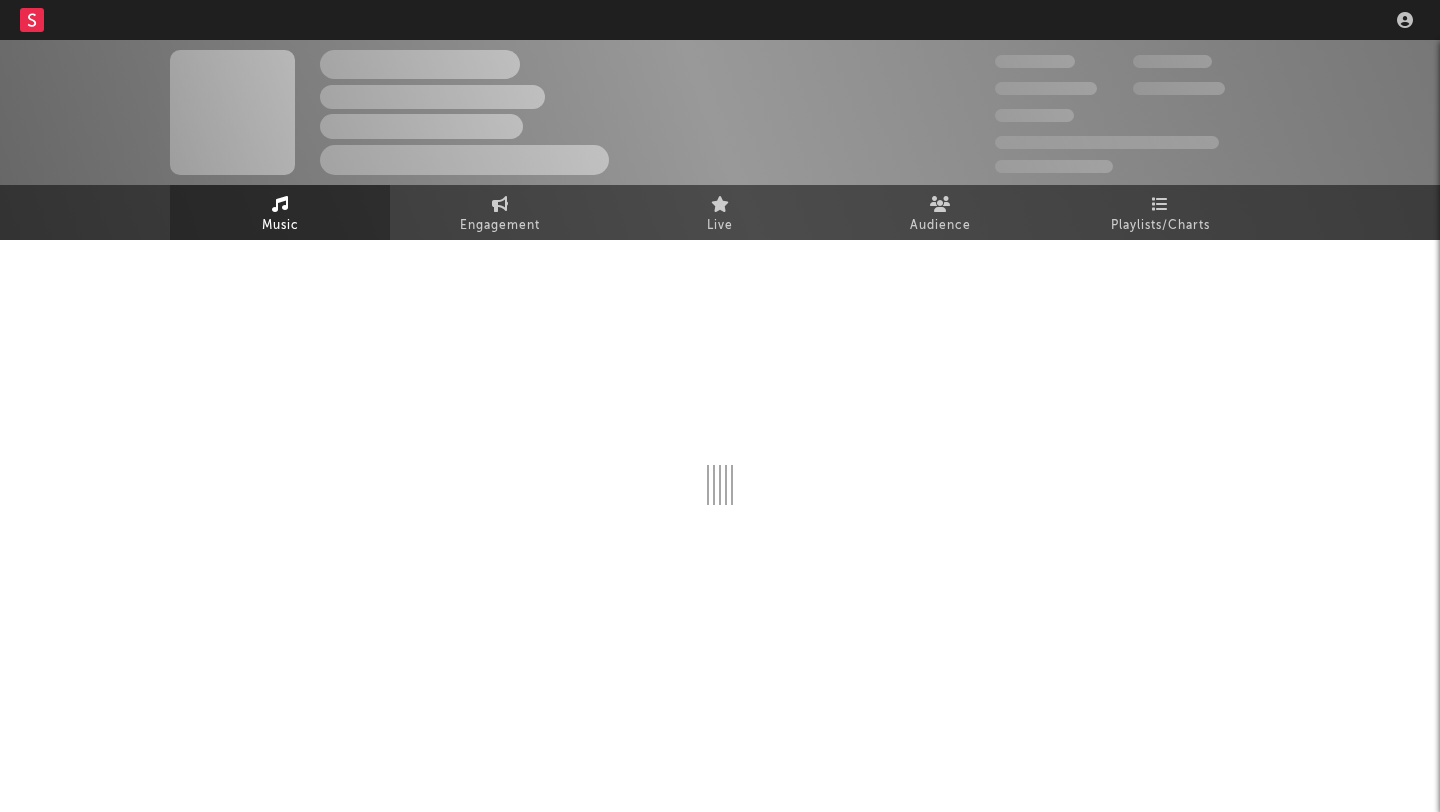 scroll, scrollTop: 0, scrollLeft: 0, axis: both 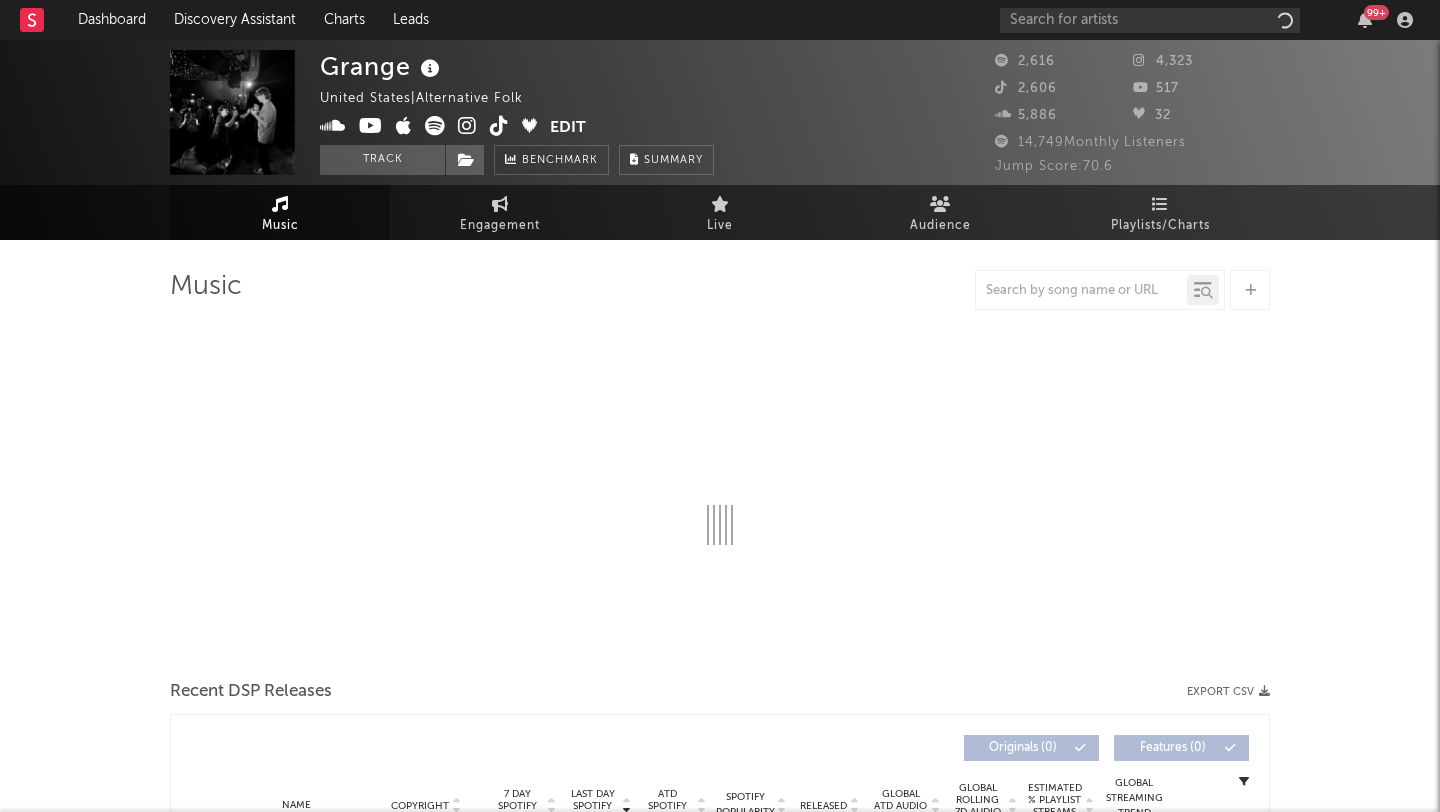 select on "6m" 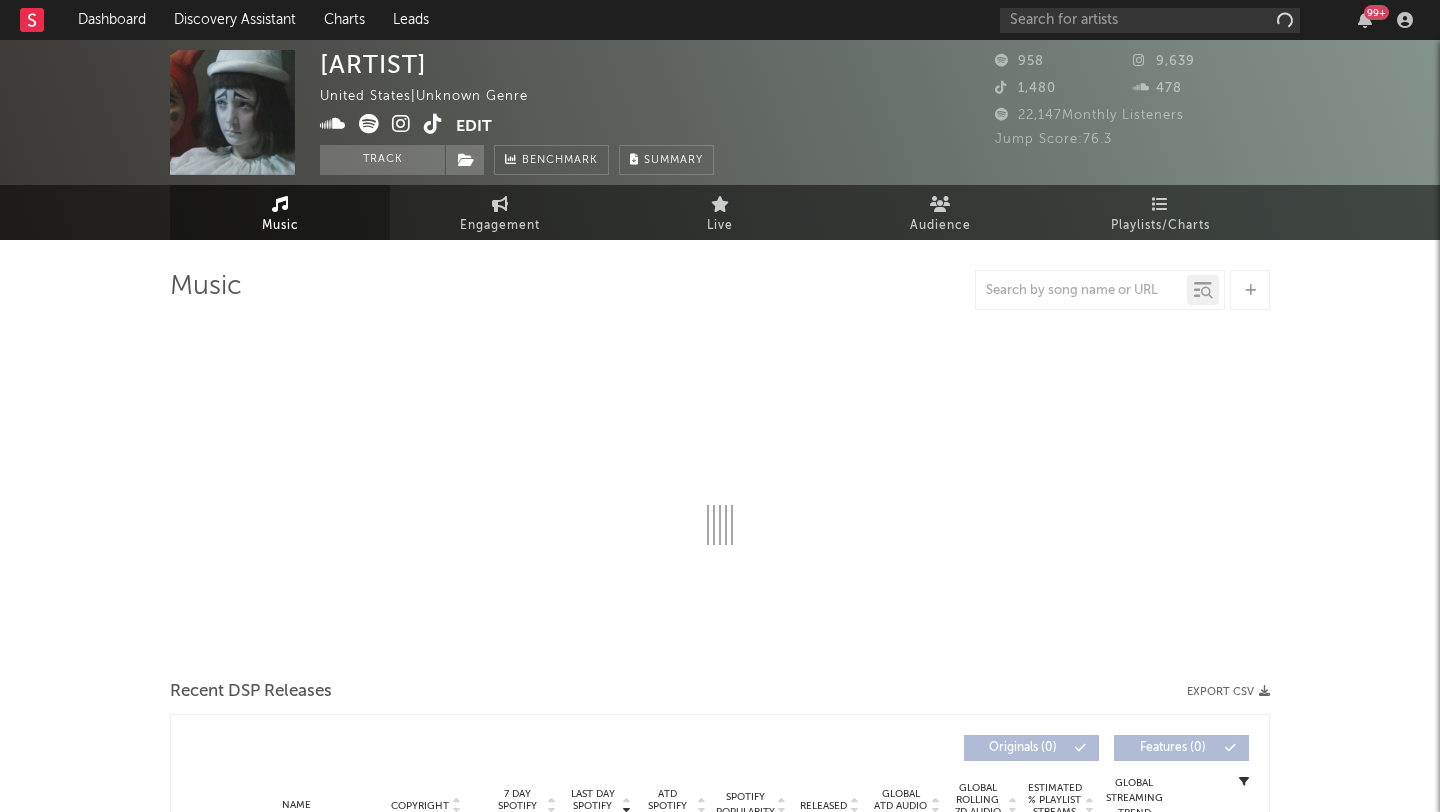 select on "1w" 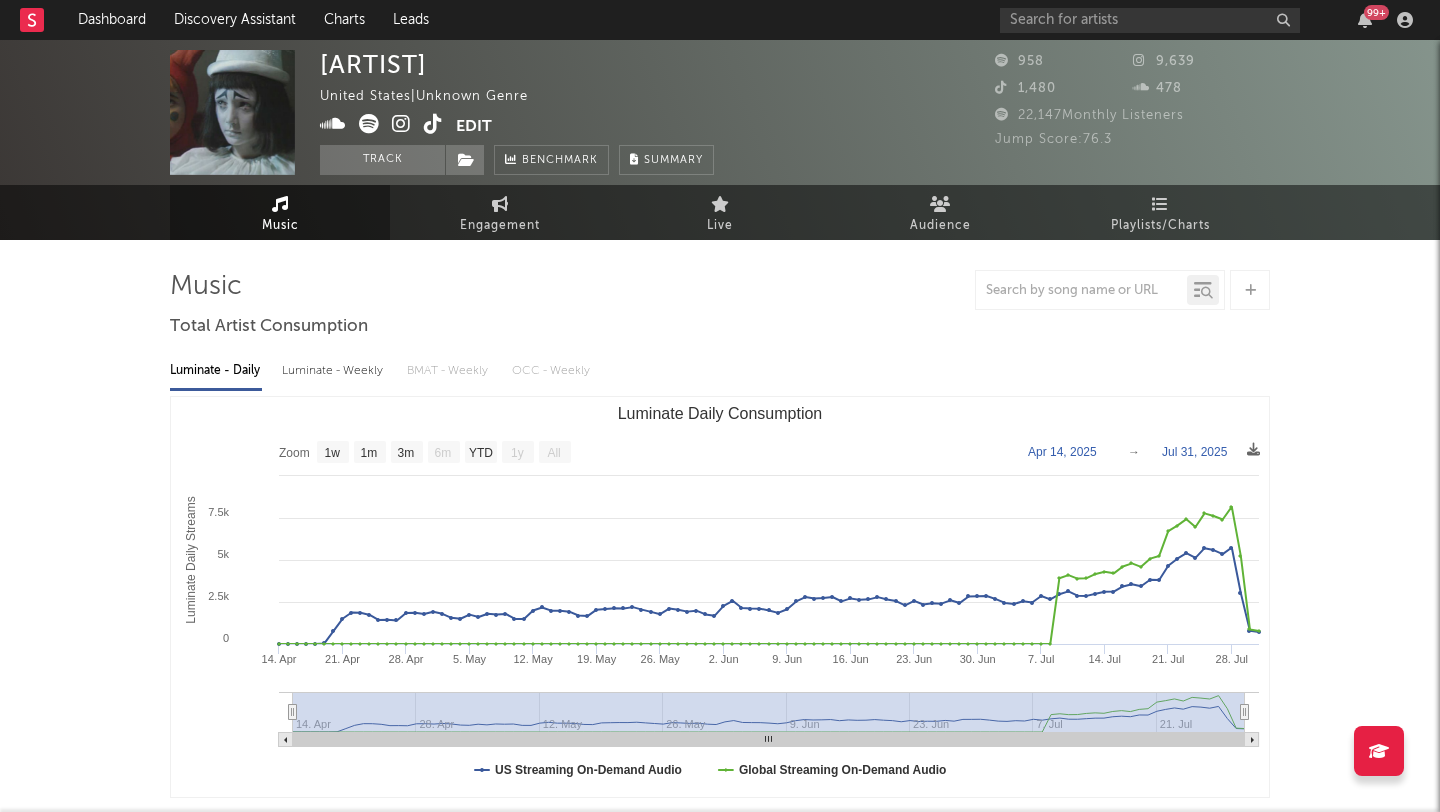 scroll, scrollTop: 0, scrollLeft: 0, axis: both 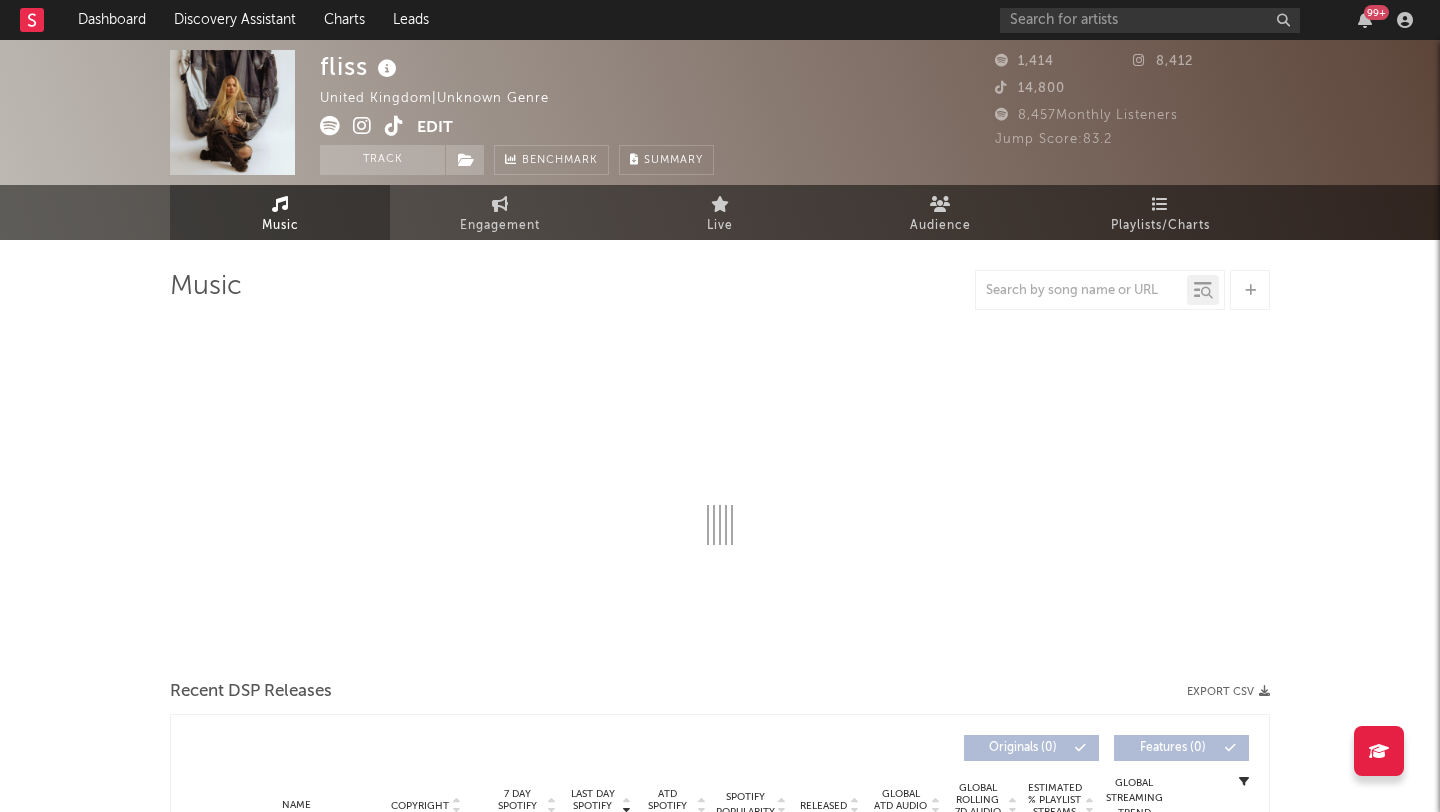 select on "1w" 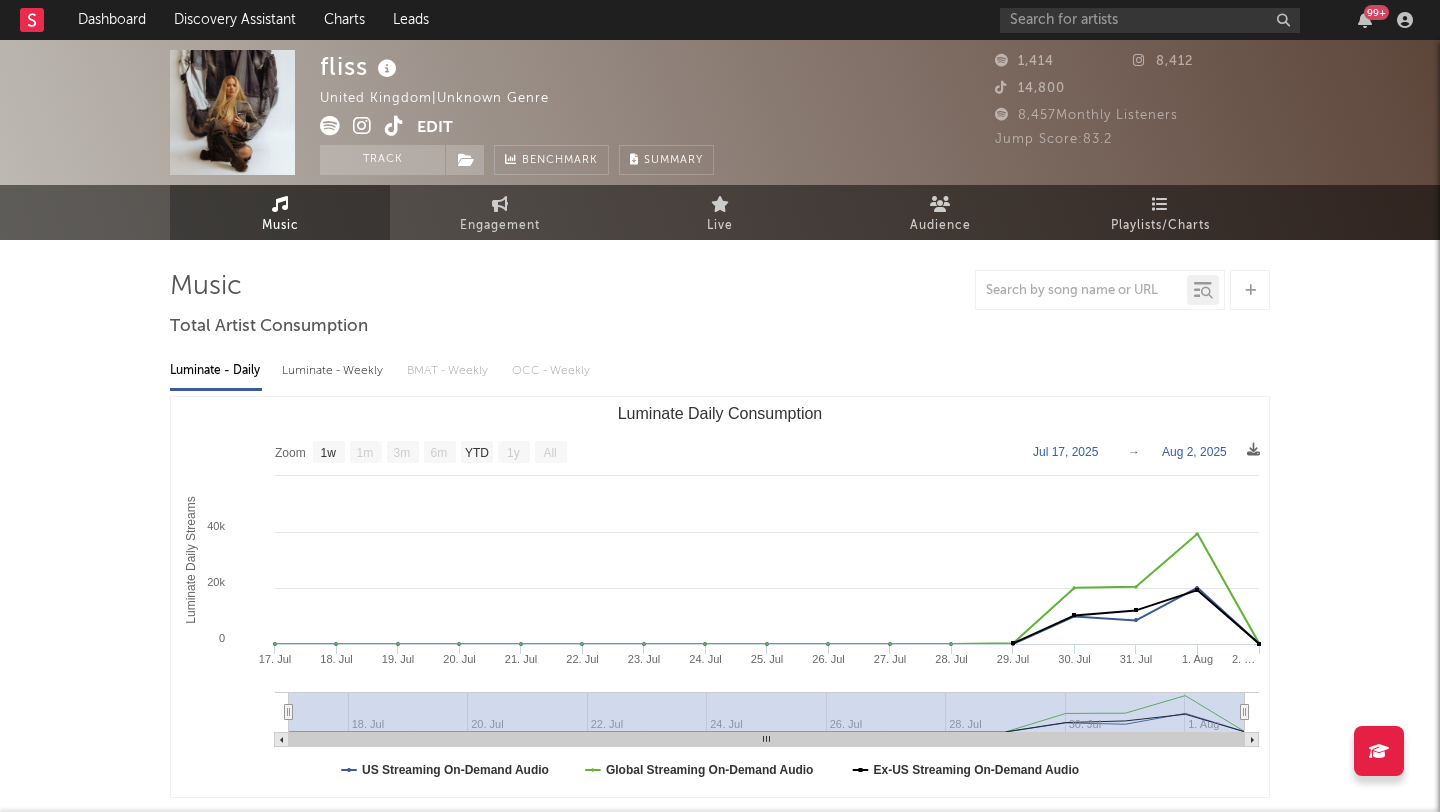 scroll, scrollTop: 0, scrollLeft: 0, axis: both 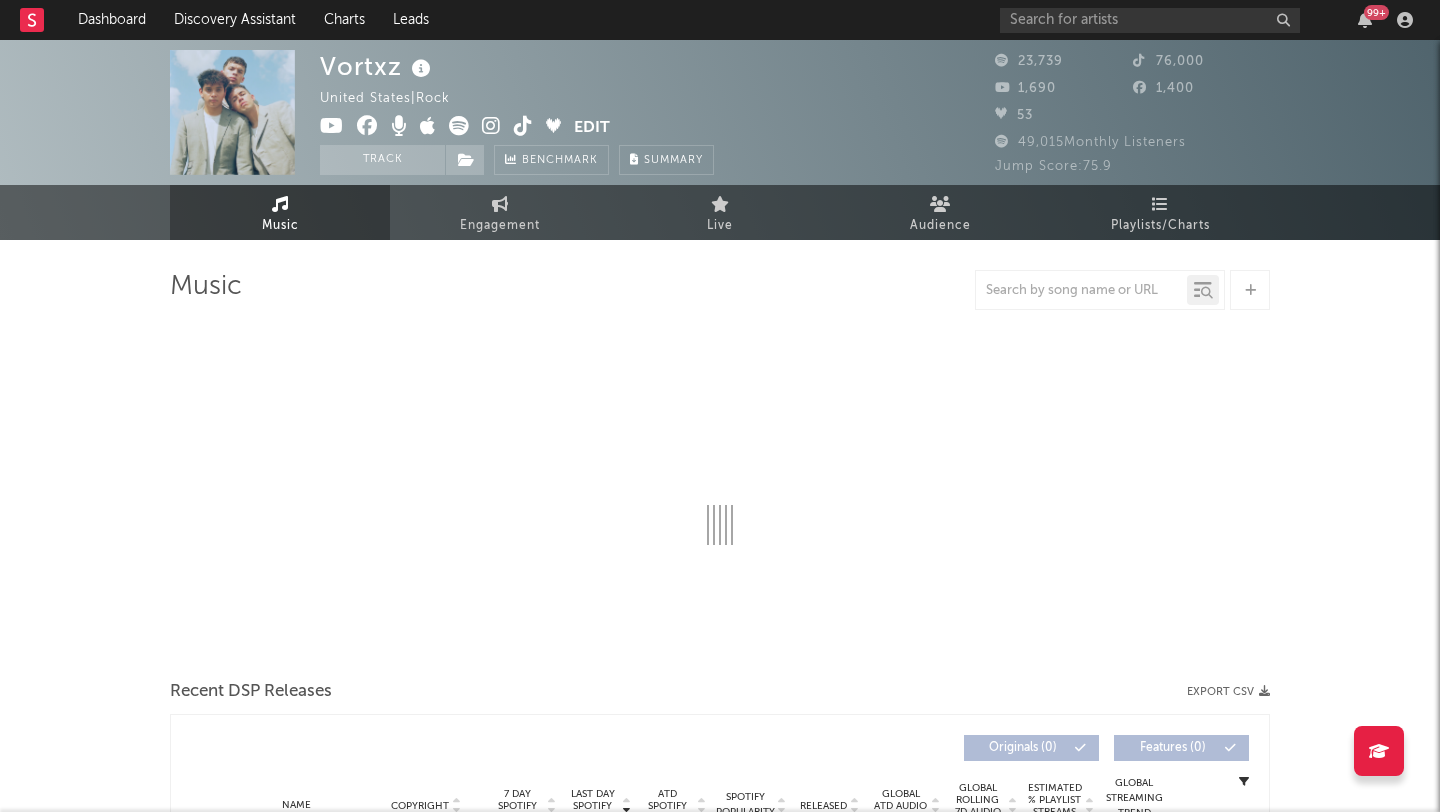 select on "6m" 